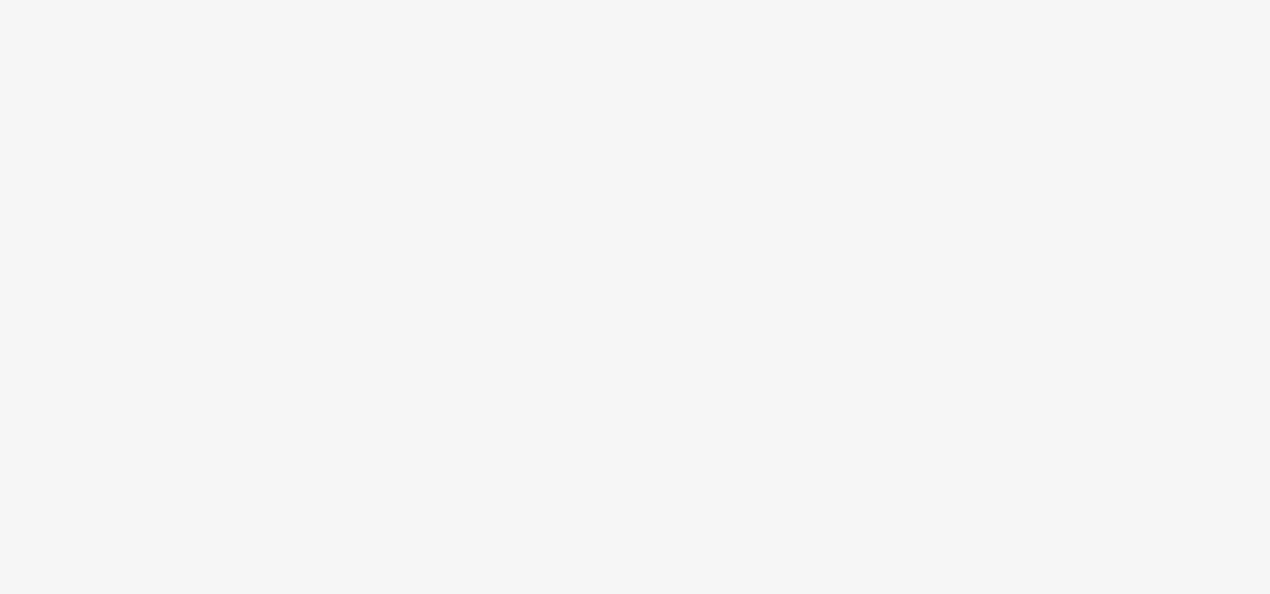 scroll, scrollTop: 0, scrollLeft: 0, axis: both 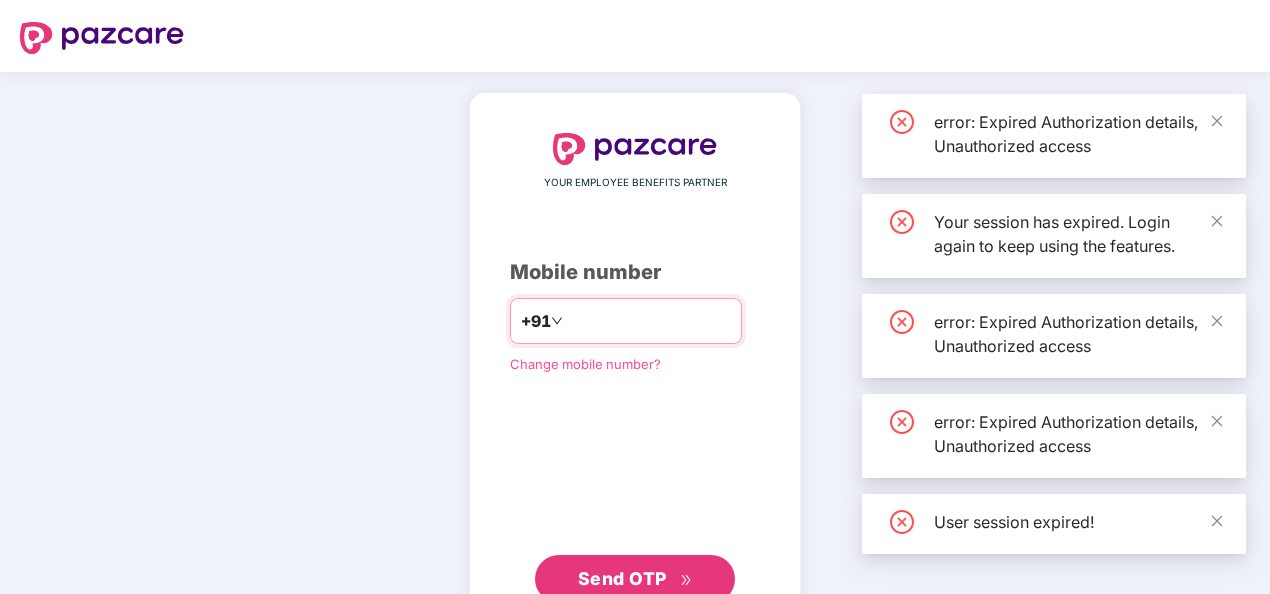 type on "****" 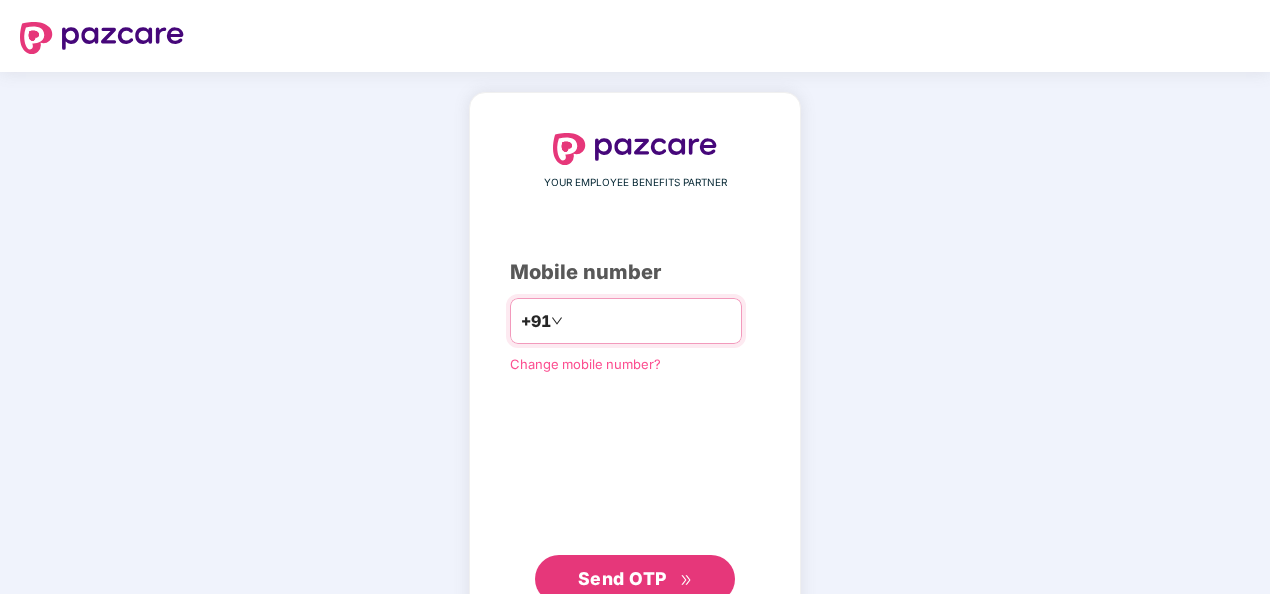 scroll, scrollTop: 0, scrollLeft: 0, axis: both 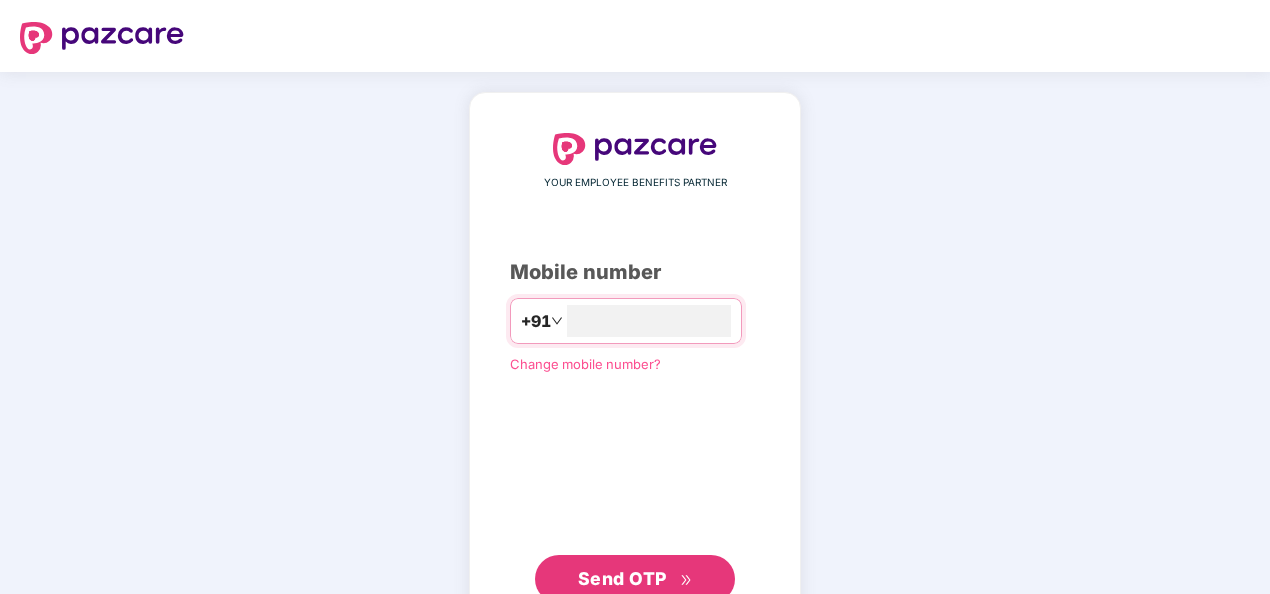 type on "**********" 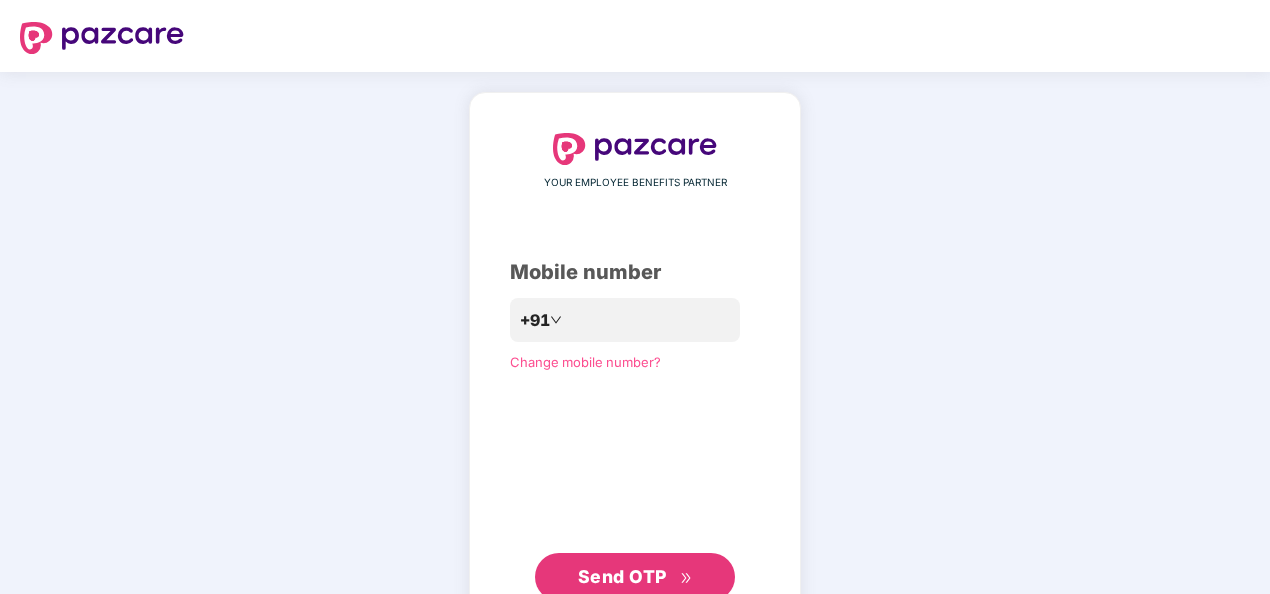 click on "Send OTP" at bounding box center (622, 576) 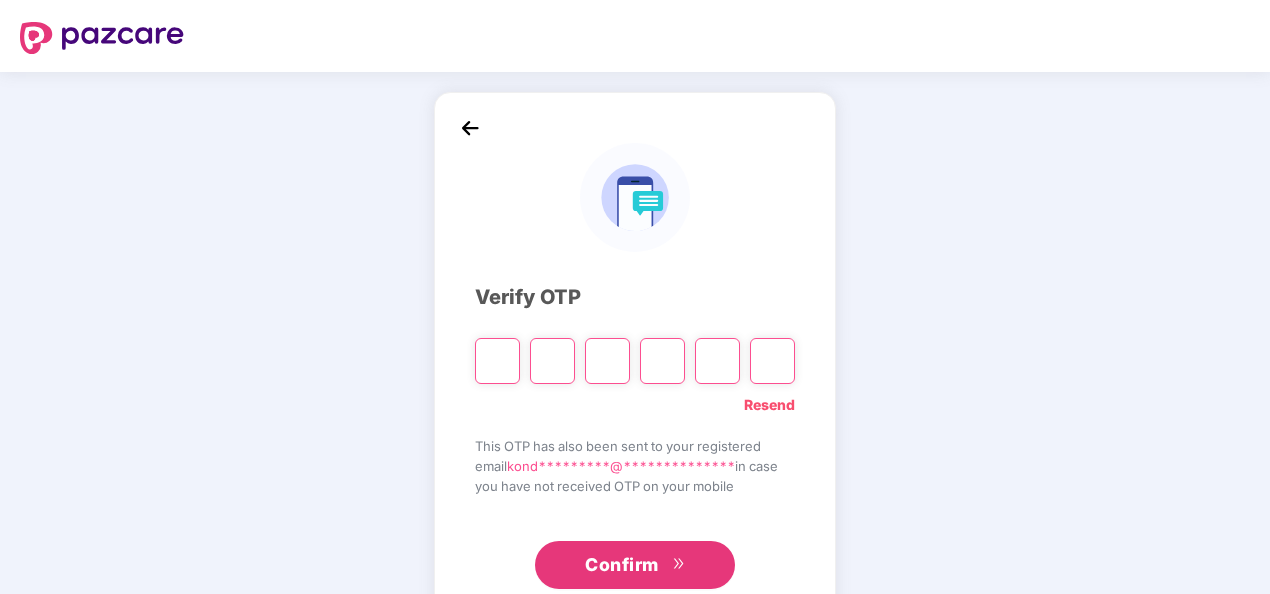 type on "*" 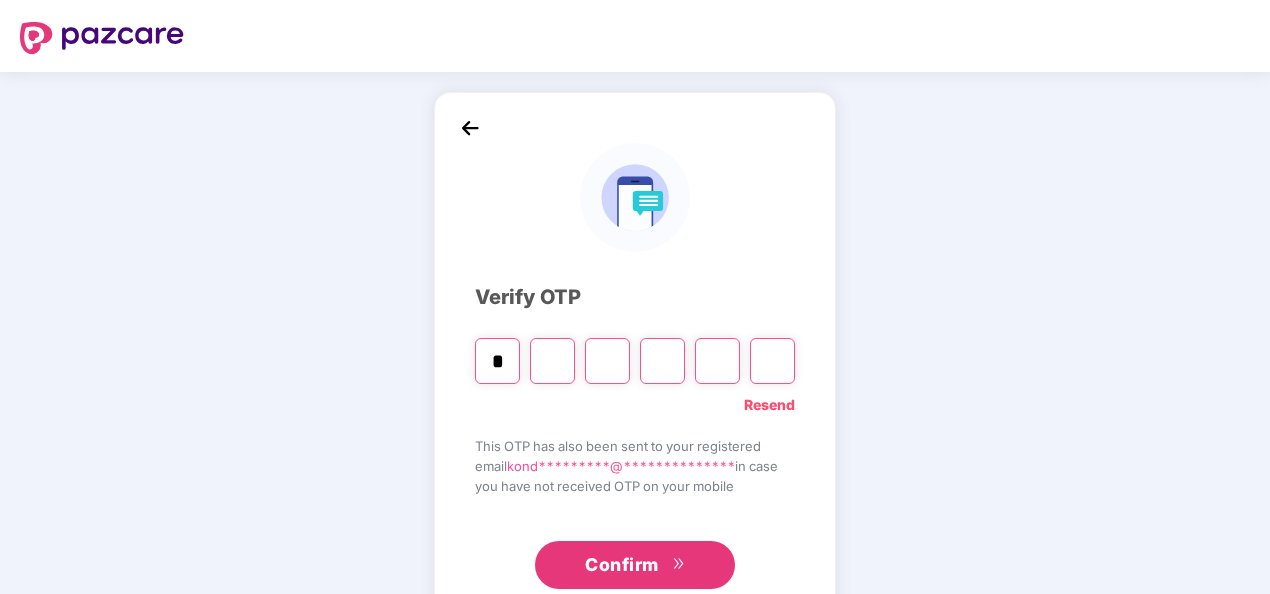 type on "*" 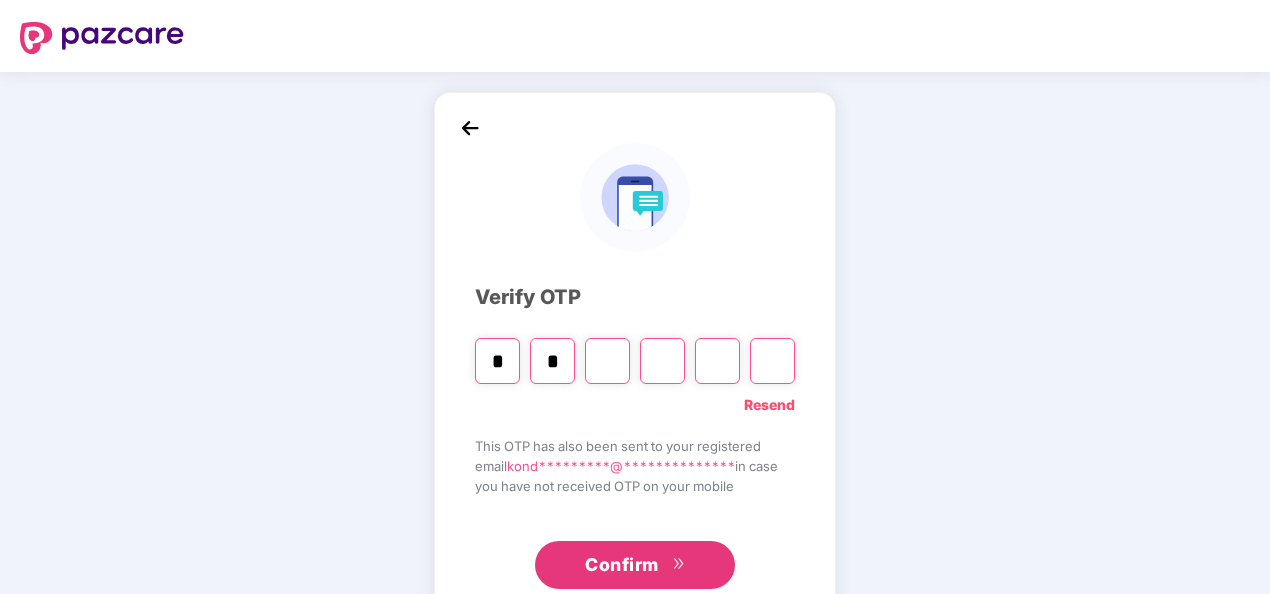type on "*" 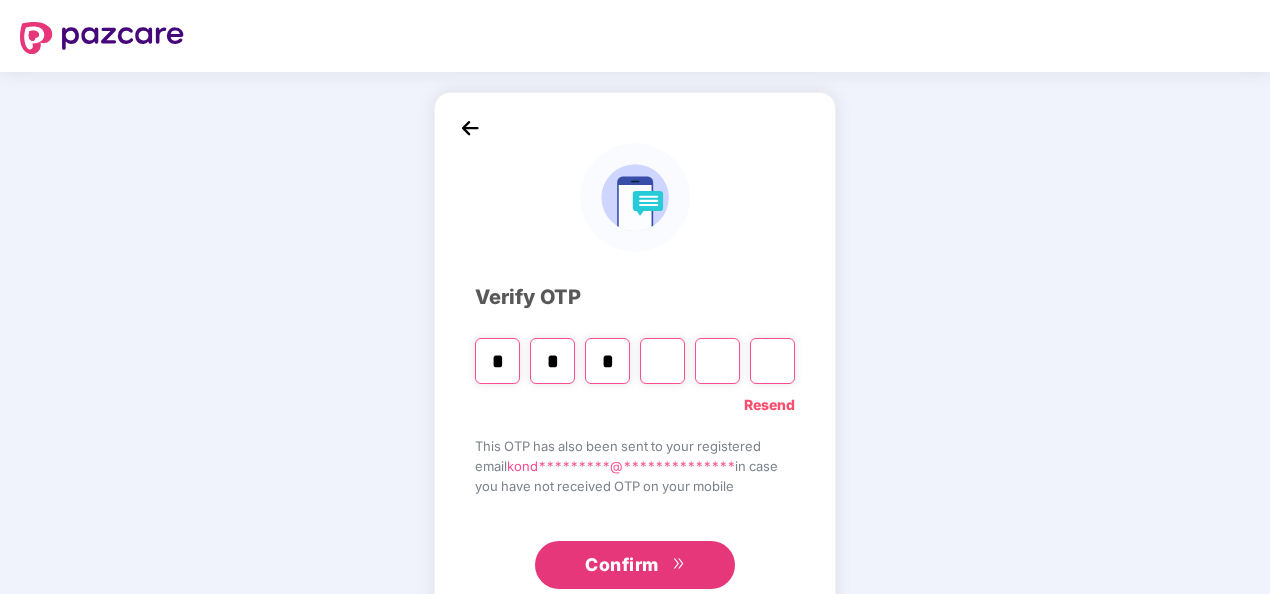type on "*" 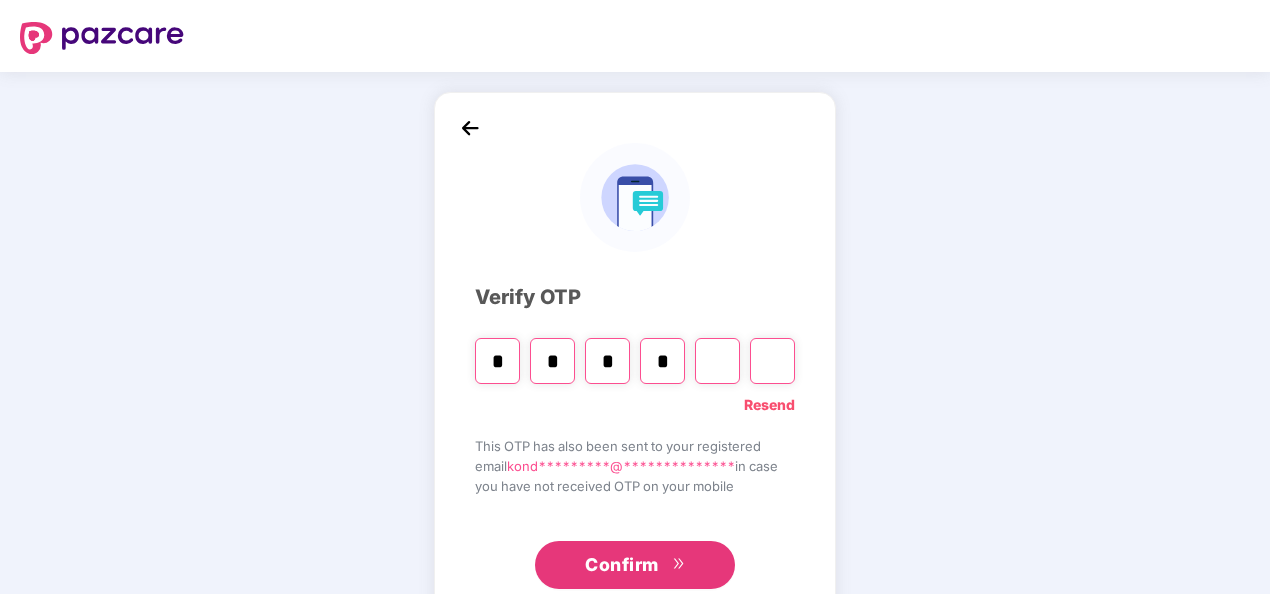 type on "*" 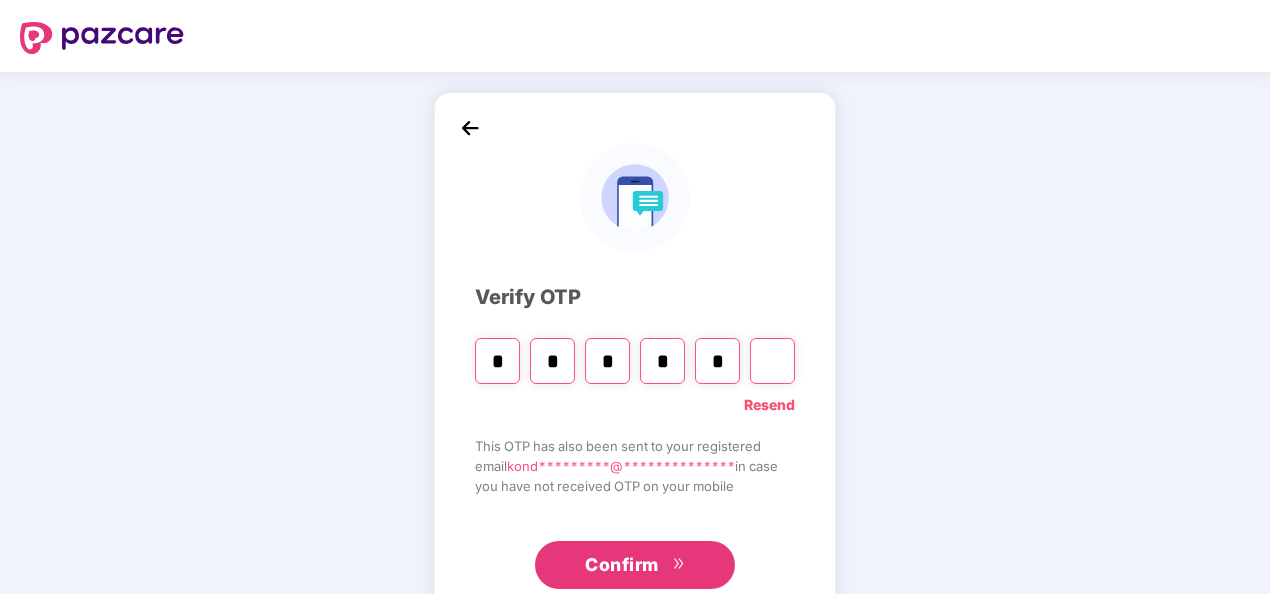 type on "*" 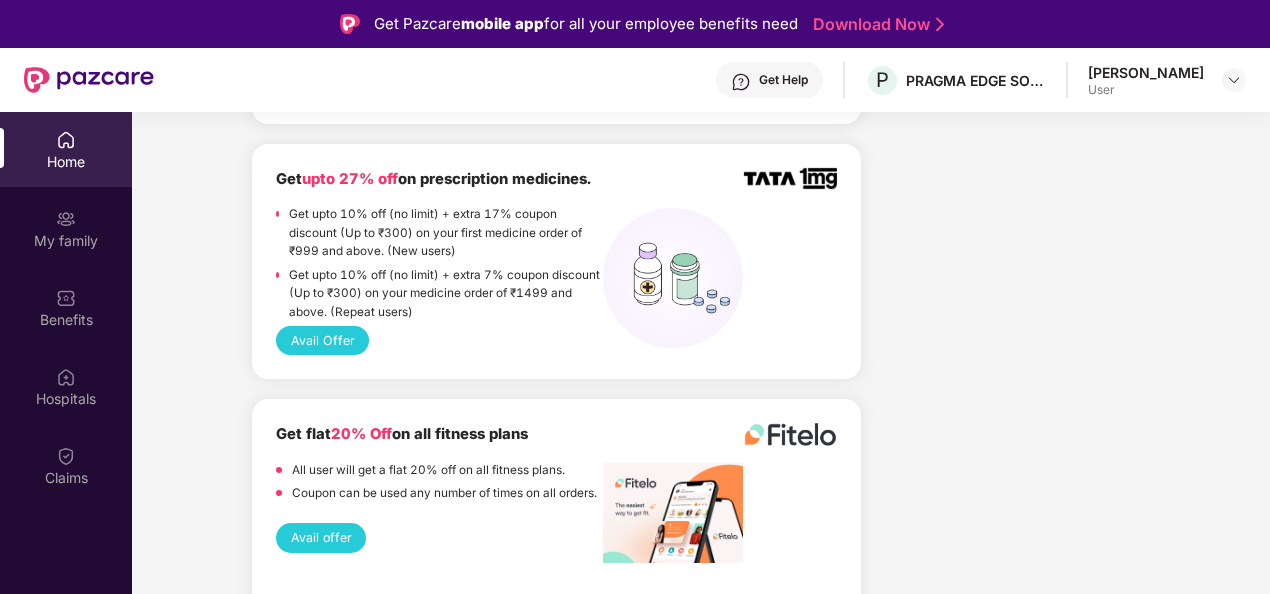 scroll, scrollTop: 1303, scrollLeft: 0, axis: vertical 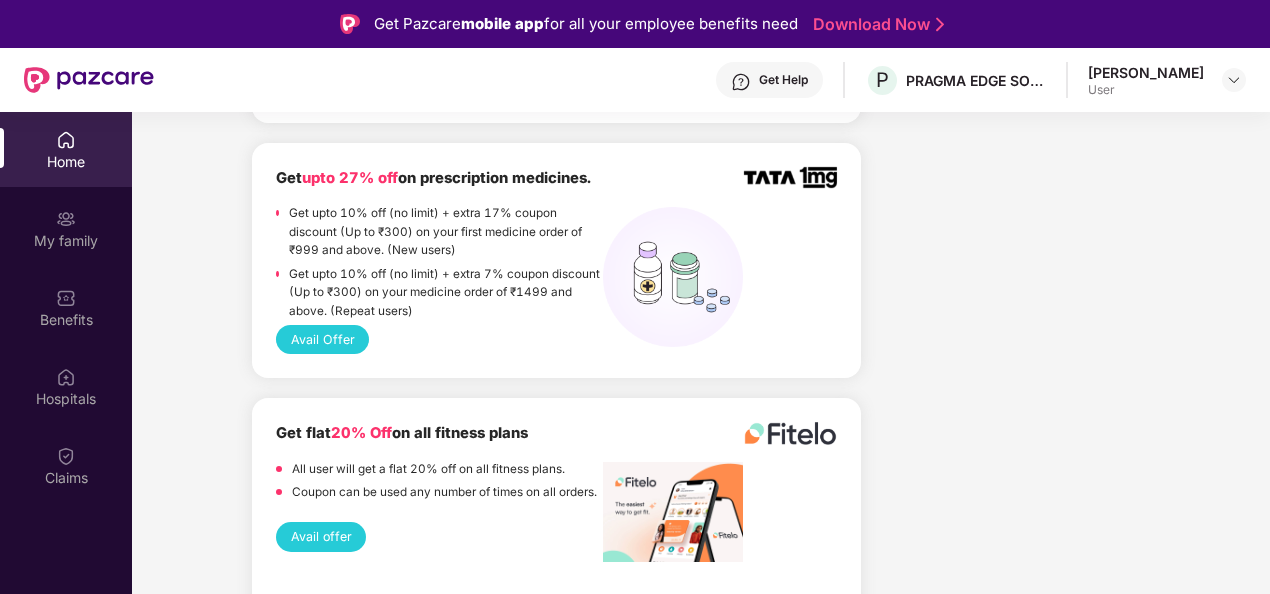 click on "Avail Offer" at bounding box center [322, 339] 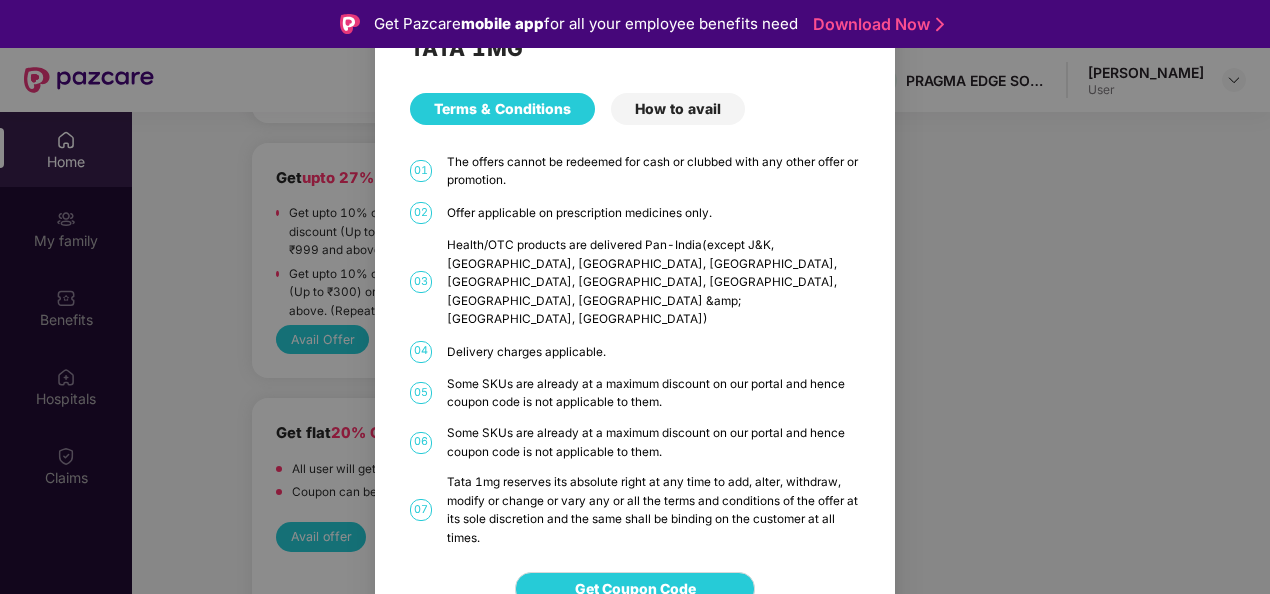 scroll, scrollTop: 0, scrollLeft: 0, axis: both 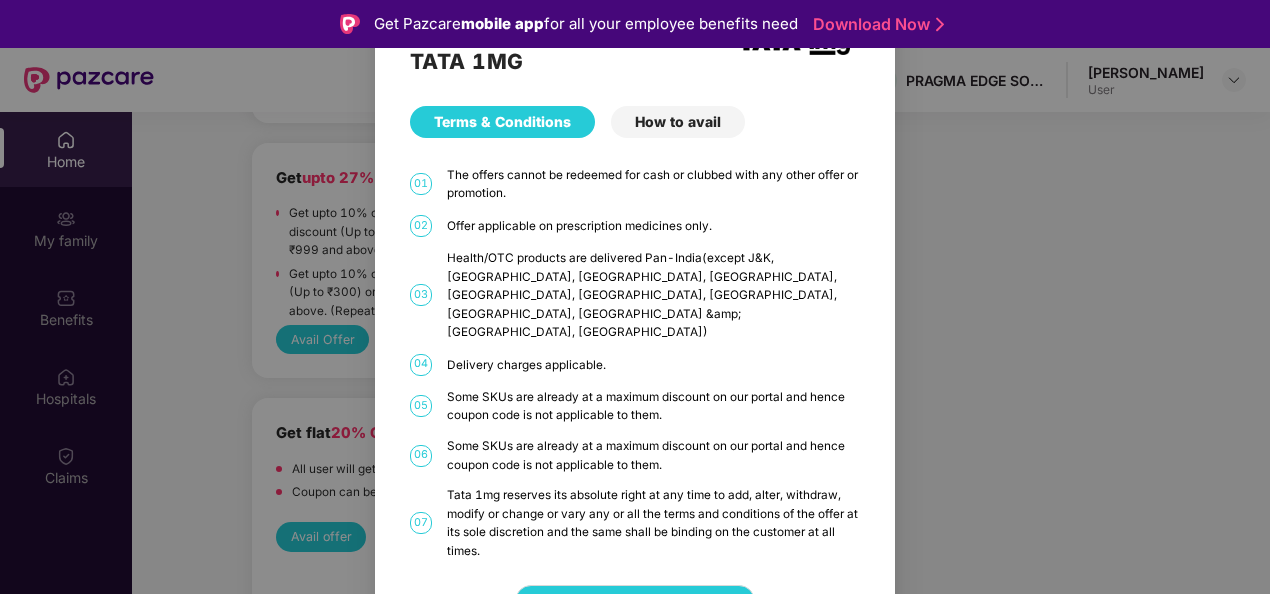 click on "TATA 1MG Terms & Conditions How to avail 01 The offers cannot be redeemed for cash or clubbed with any other offer or promotion. 02  Offer applicable on prescription medicines only. 03  Health/OTC products are delivered Pan-India(except J&K, Manipur, Mizoram, Nagaland,Meghalaya, Himachal Pradesh, Arunachal Pradesh, Goa, Daman &amp; Diu, Andaman & Nicobar) 04  Delivery charges applicable. 05  Some SKUs are already at a maximum discount on our portal and hence coupon code is not applicable to them. 06  Some SKUs are already at a maximum discount on our portal and hence coupon code is not applicable to them. 07  Tata 1mg reserves its absolute right at any time to add, alter, withdraw, modify or change or vary any or all the terms and conditions of the offer at its sole discretion and the same shall be binding on the customer at all times. Get Coupon Code" at bounding box center [635, 297] 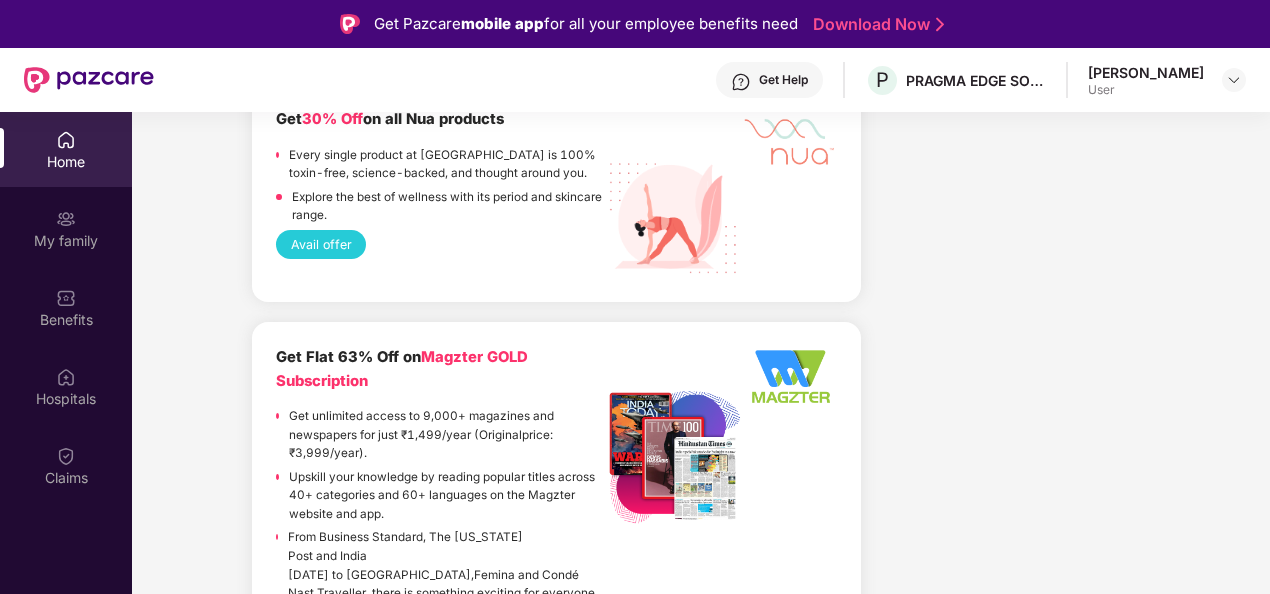 scroll, scrollTop: 4868, scrollLeft: 0, axis: vertical 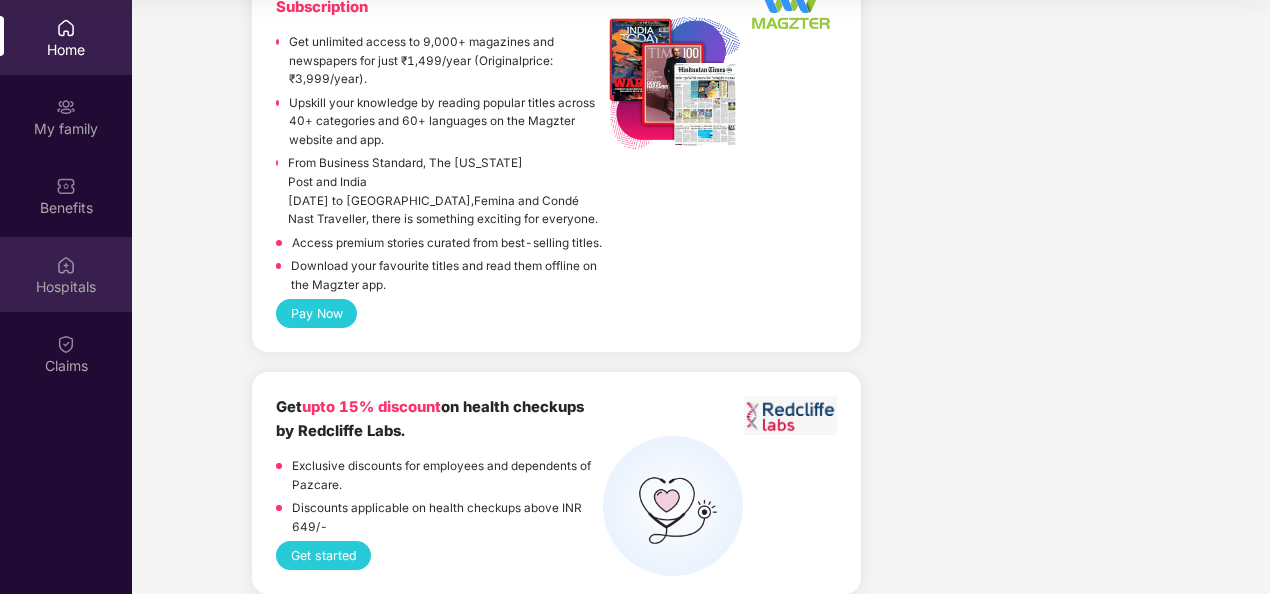 click on "Hospitals" at bounding box center (66, 274) 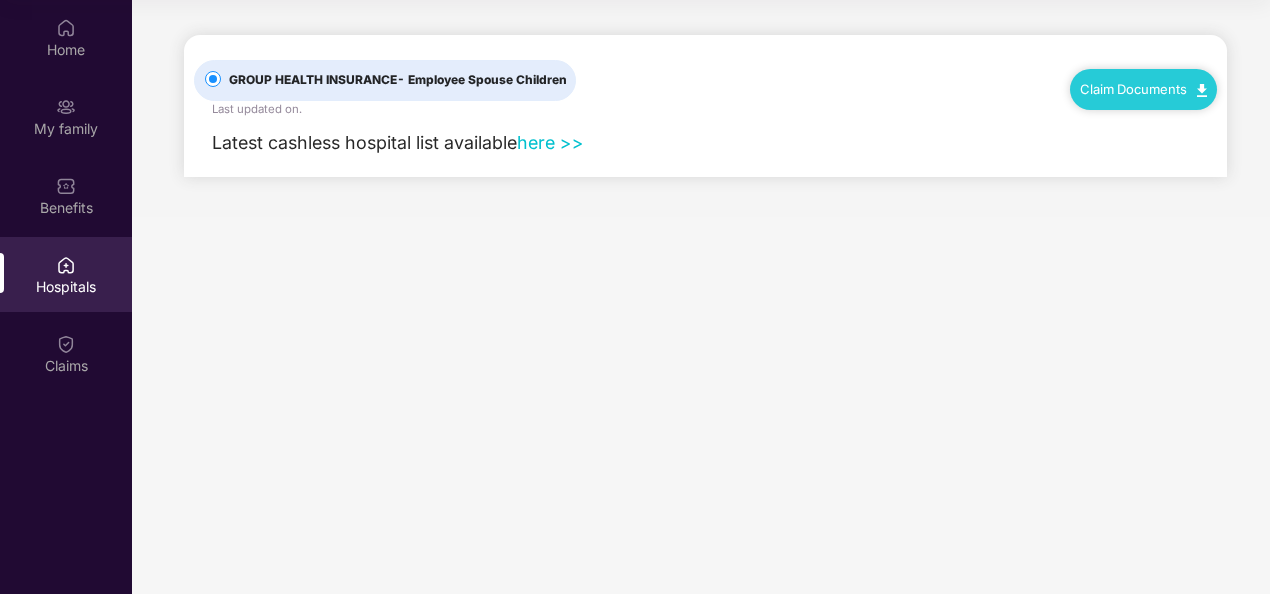 scroll, scrollTop: 0, scrollLeft: 0, axis: both 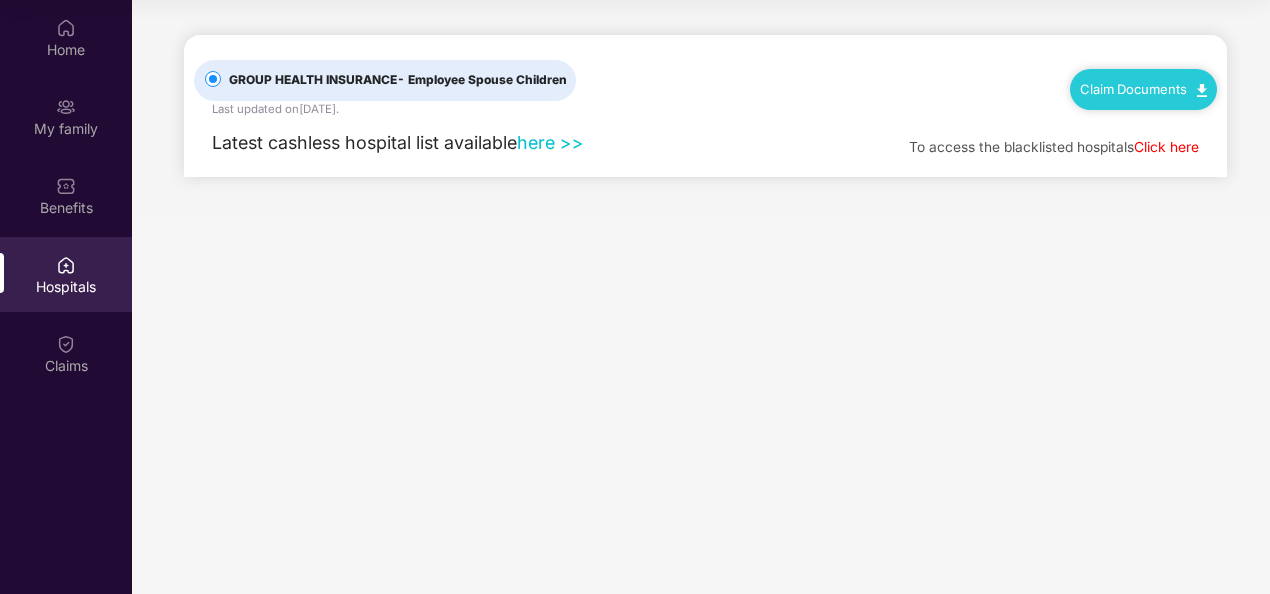 click on "here >>" at bounding box center (550, 142) 